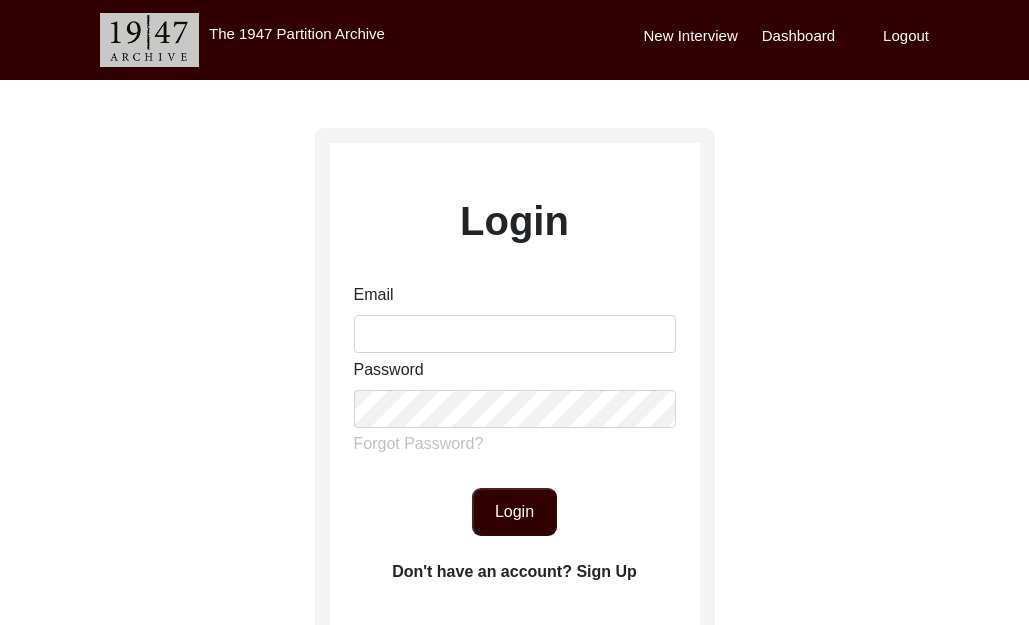 scroll, scrollTop: 0, scrollLeft: 0, axis: both 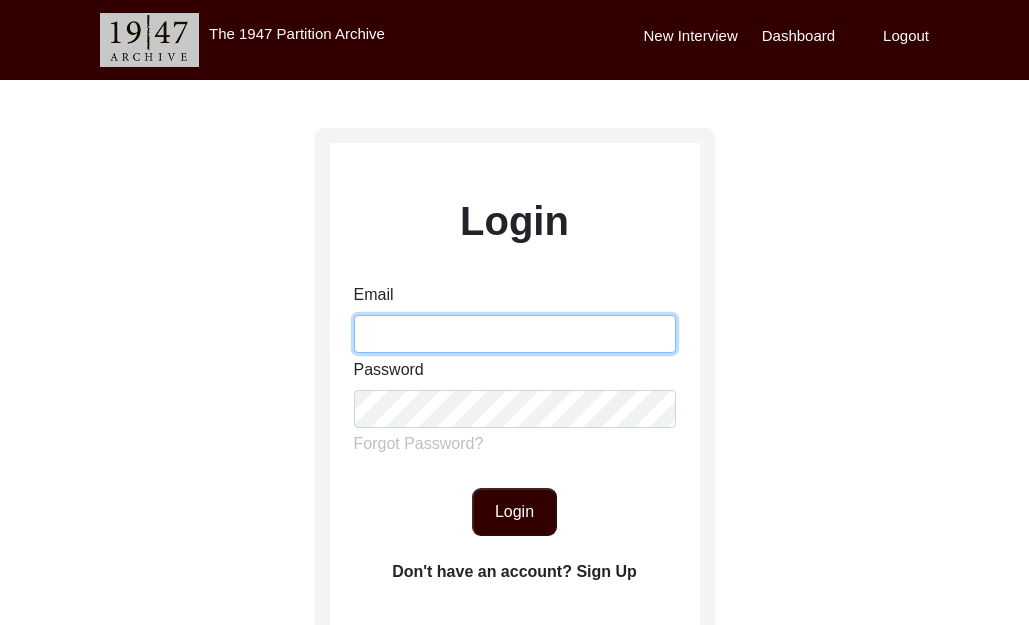 type on "[EMAIL]" 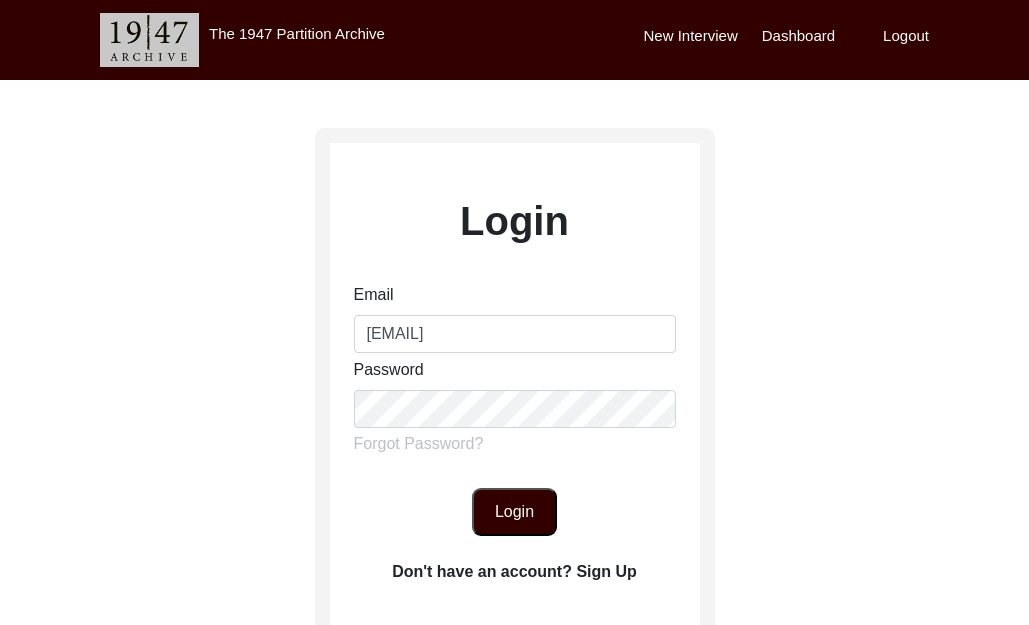 scroll, scrollTop: 240, scrollLeft: 0, axis: vertical 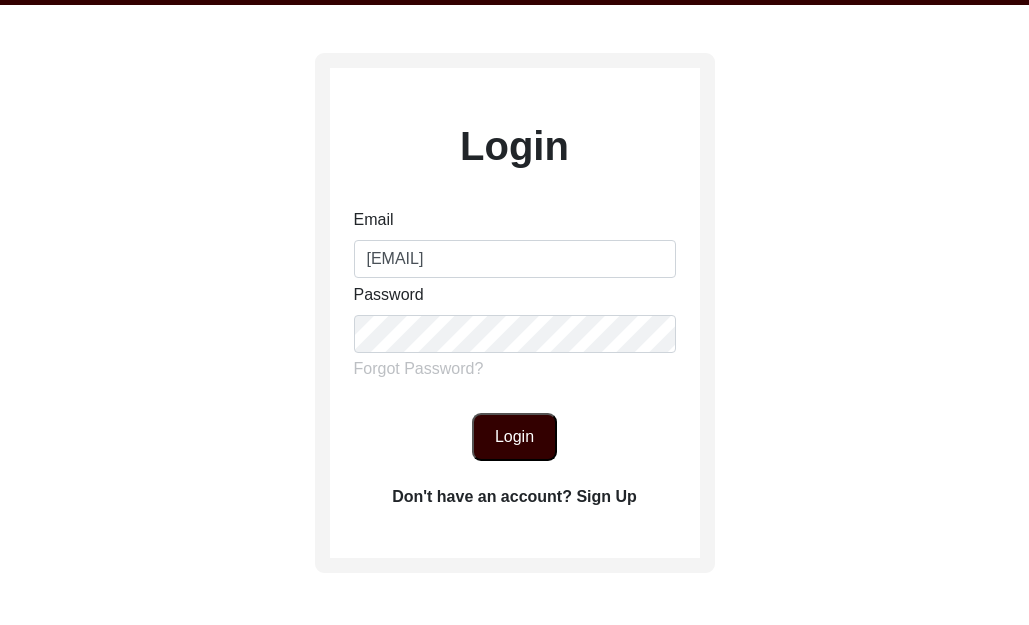 click on "Login" 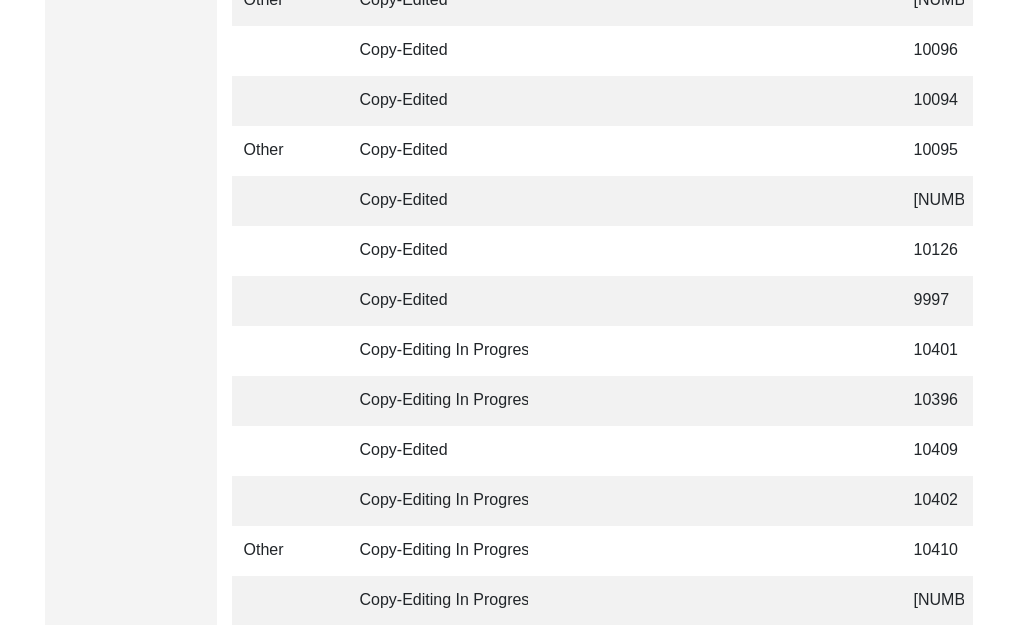 scroll, scrollTop: 1116, scrollLeft: 0, axis: vertical 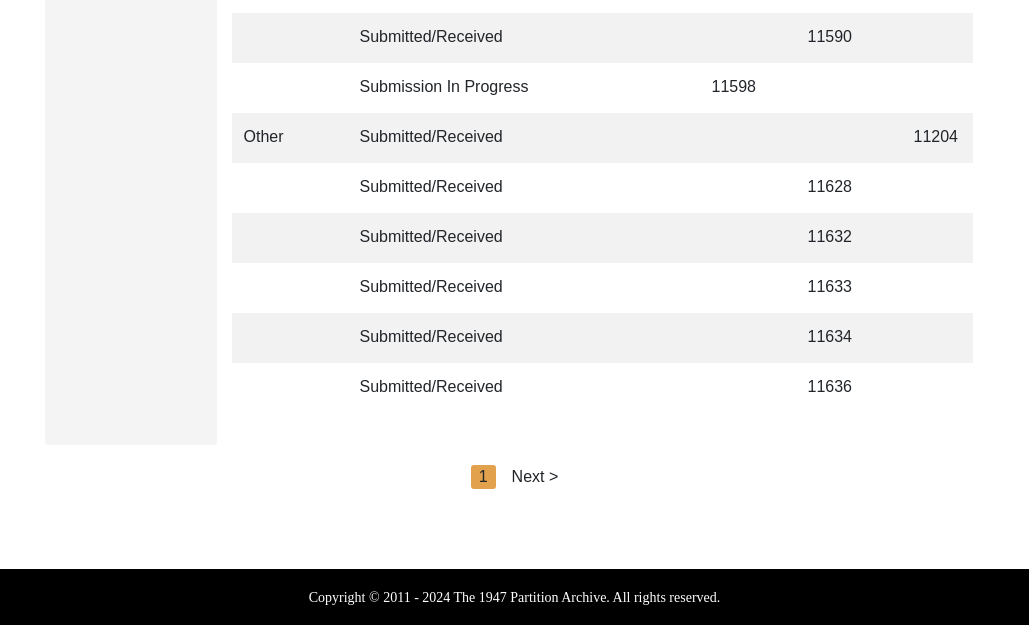click on "Next >" 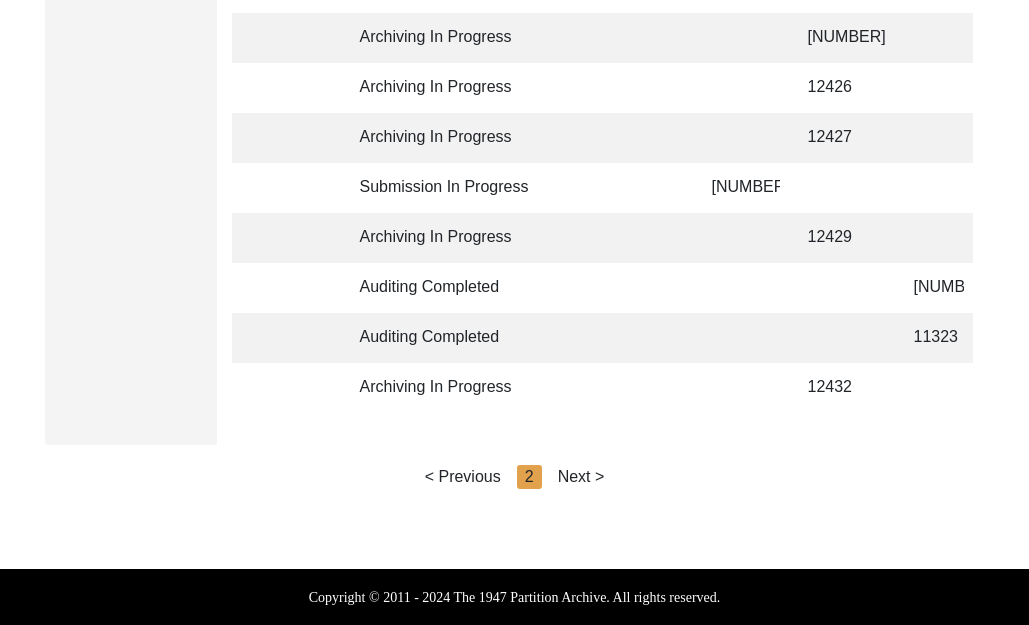 click on "Next >" 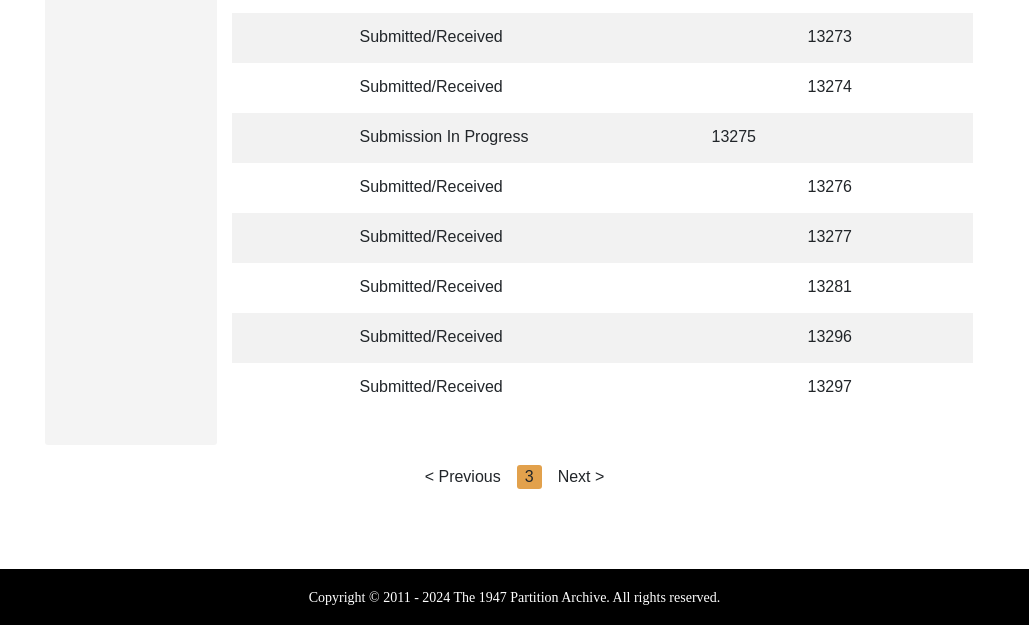 click on "Next >" 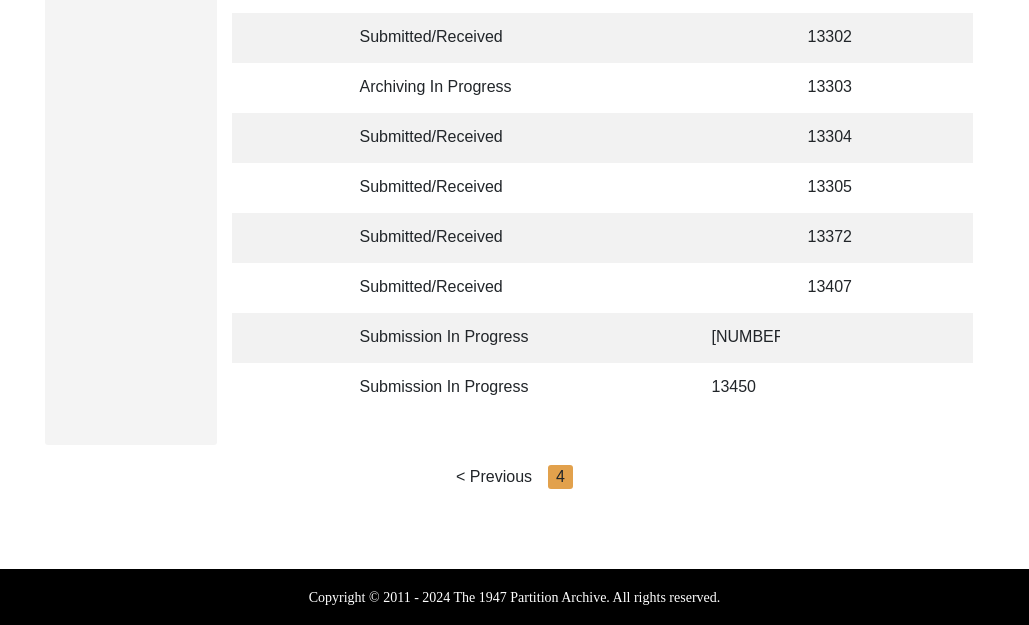 scroll, scrollTop: 548, scrollLeft: 0, axis: vertical 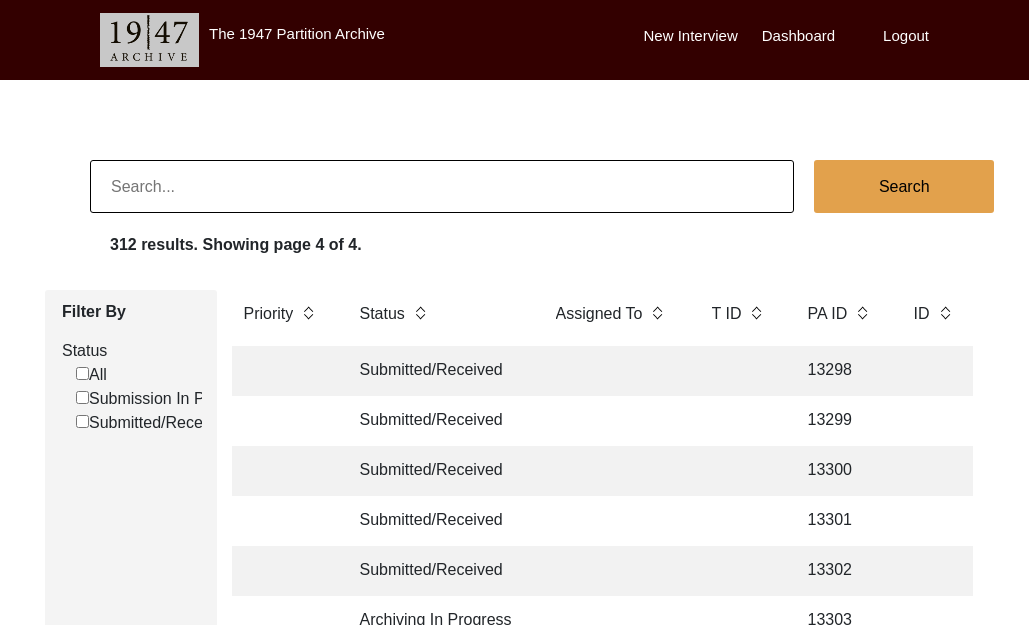 click on "New Interview" at bounding box center [691, 36] 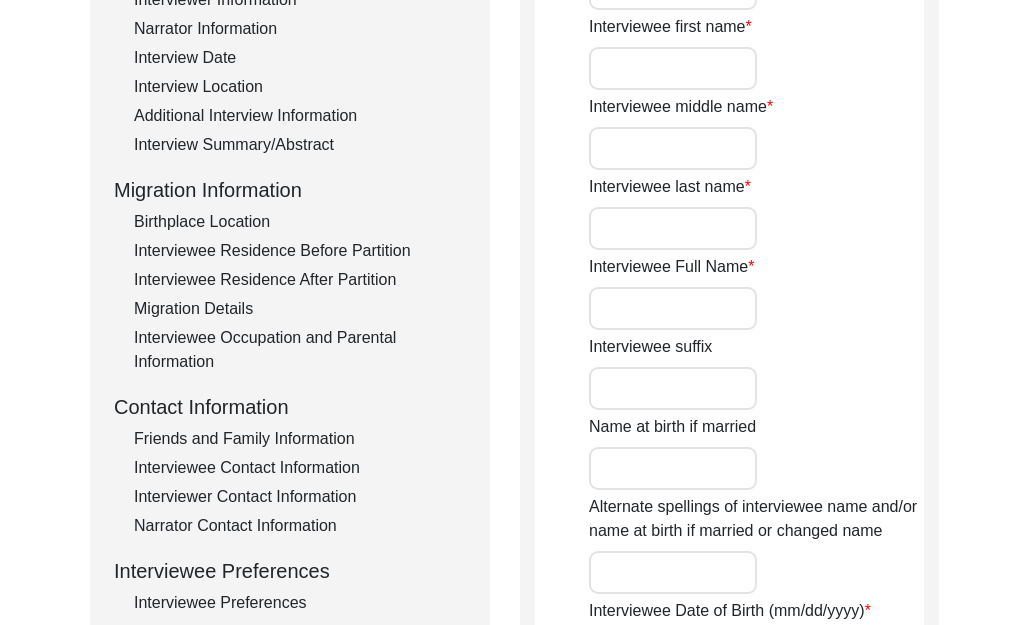 scroll, scrollTop: 385, scrollLeft: 0, axis: vertical 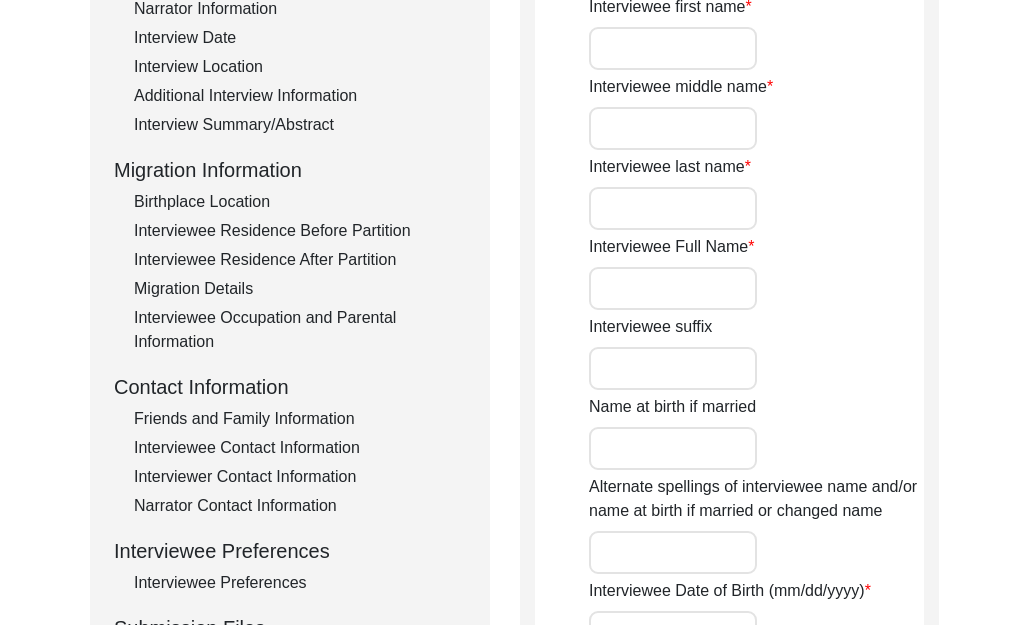 click on "Interviewee Full Name" at bounding box center [673, 288] 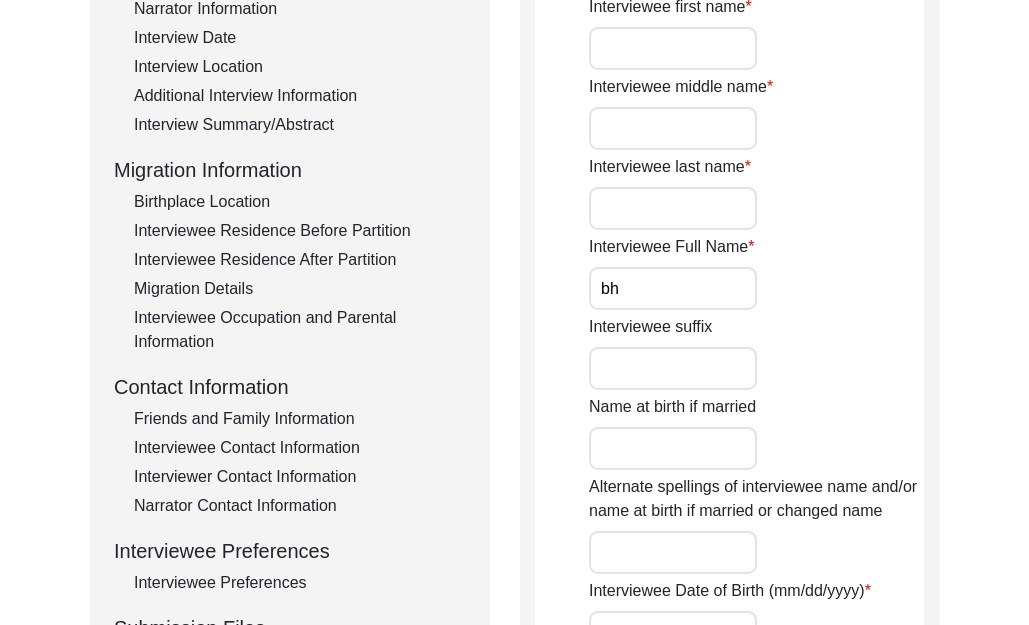 type on "b" 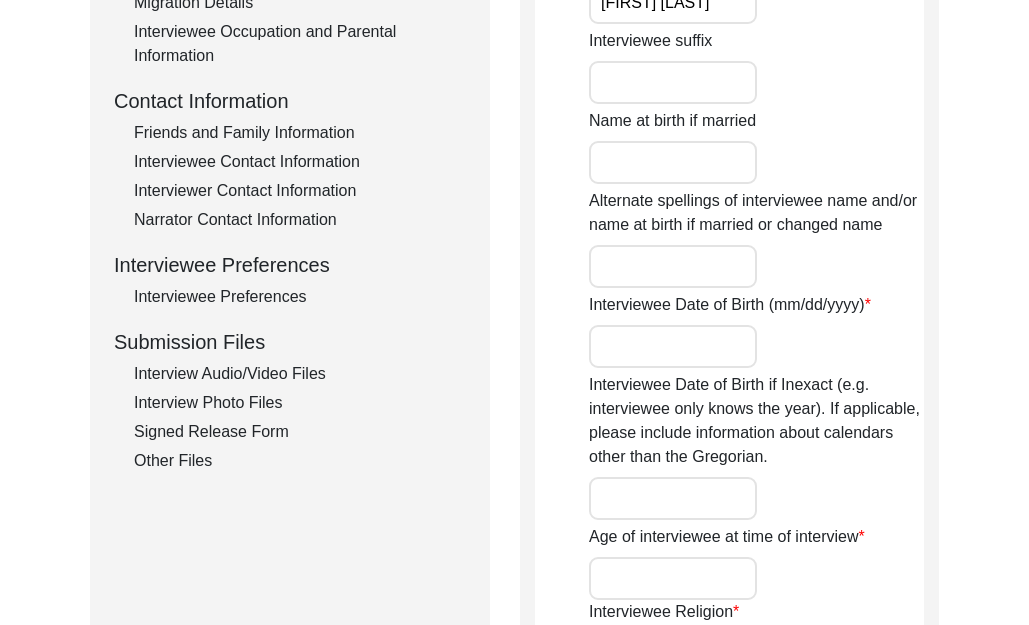 scroll, scrollTop: 762, scrollLeft: 0, axis: vertical 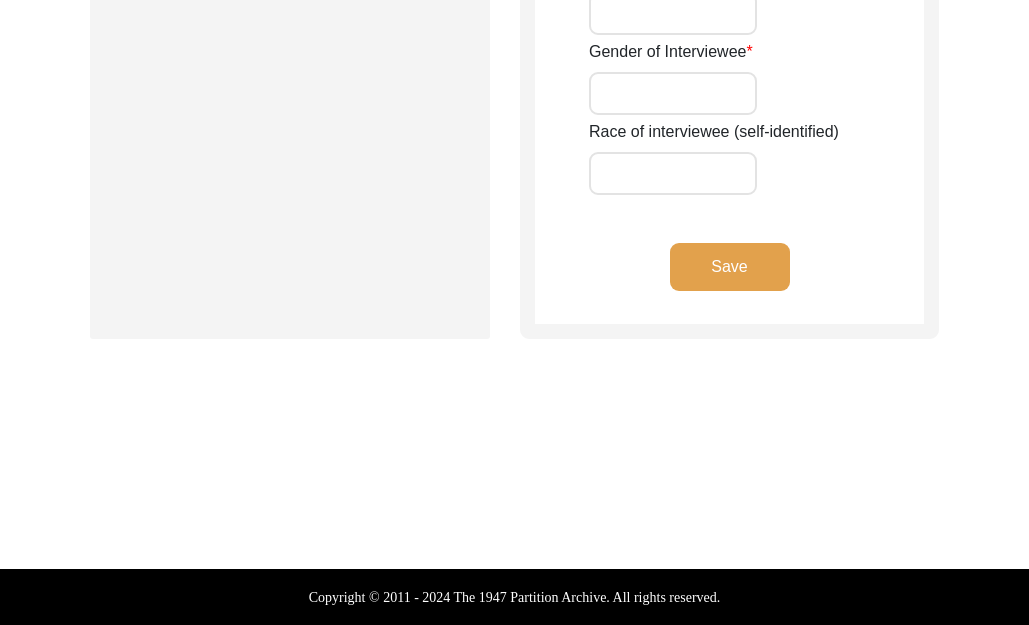 type on "[FIRST] [LAST]" 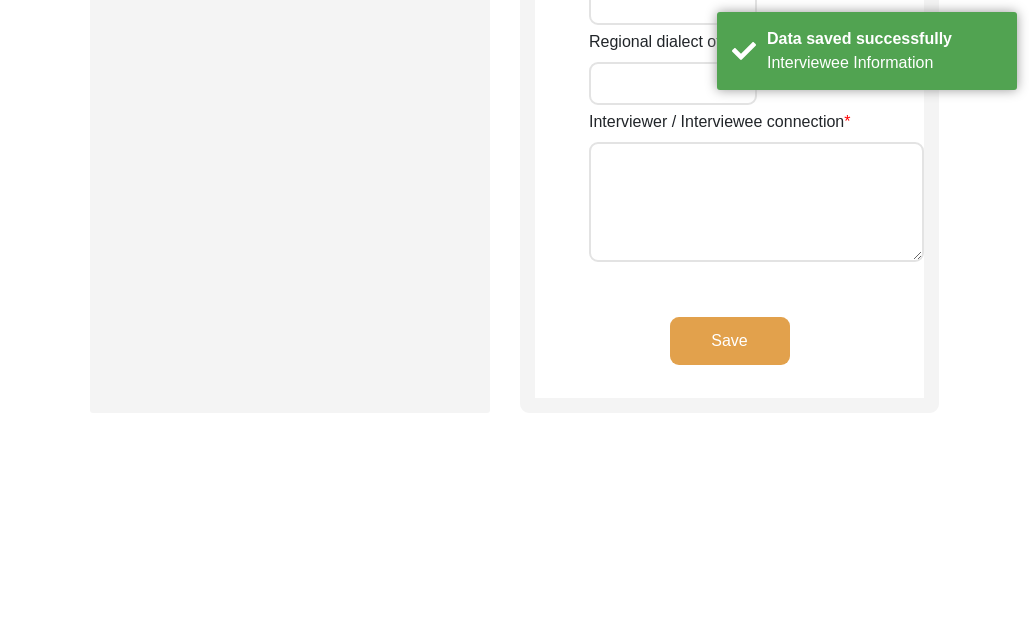 click on "Save" 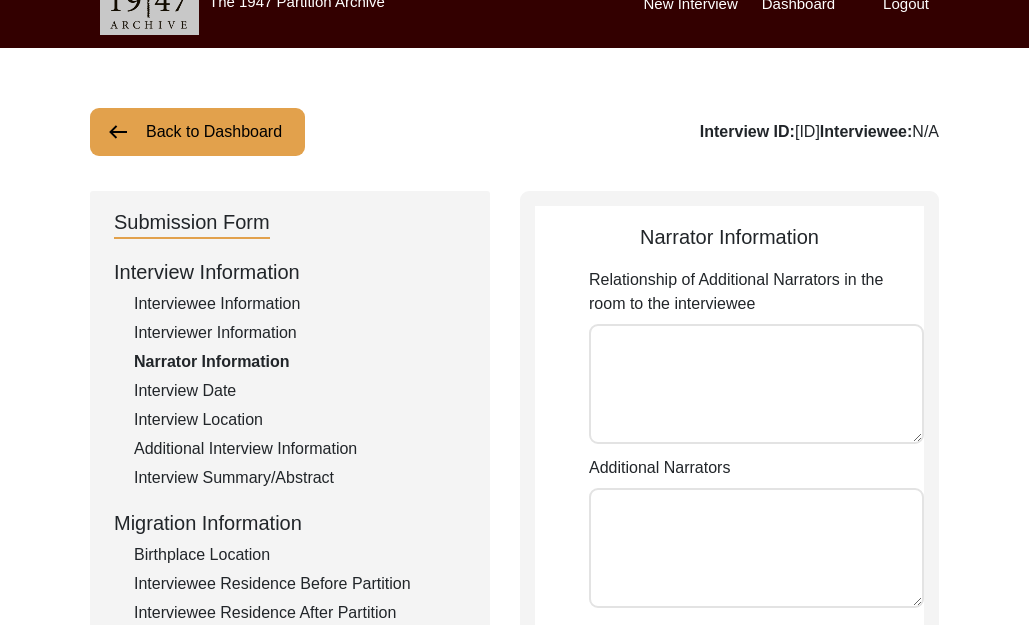 scroll, scrollTop: 0, scrollLeft: 0, axis: both 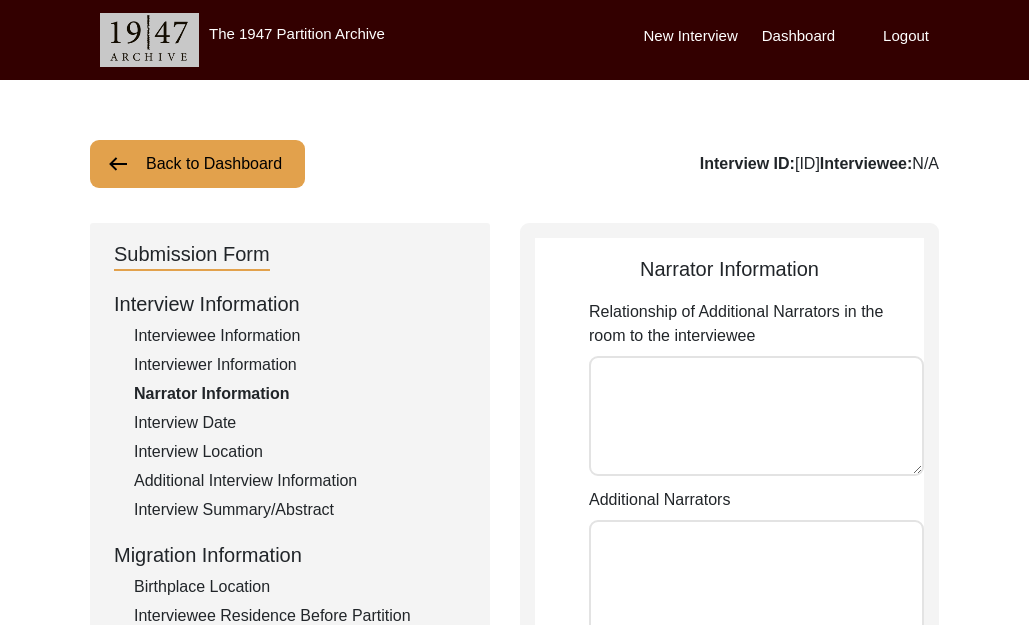 click on "Dashboard" at bounding box center [798, 36] 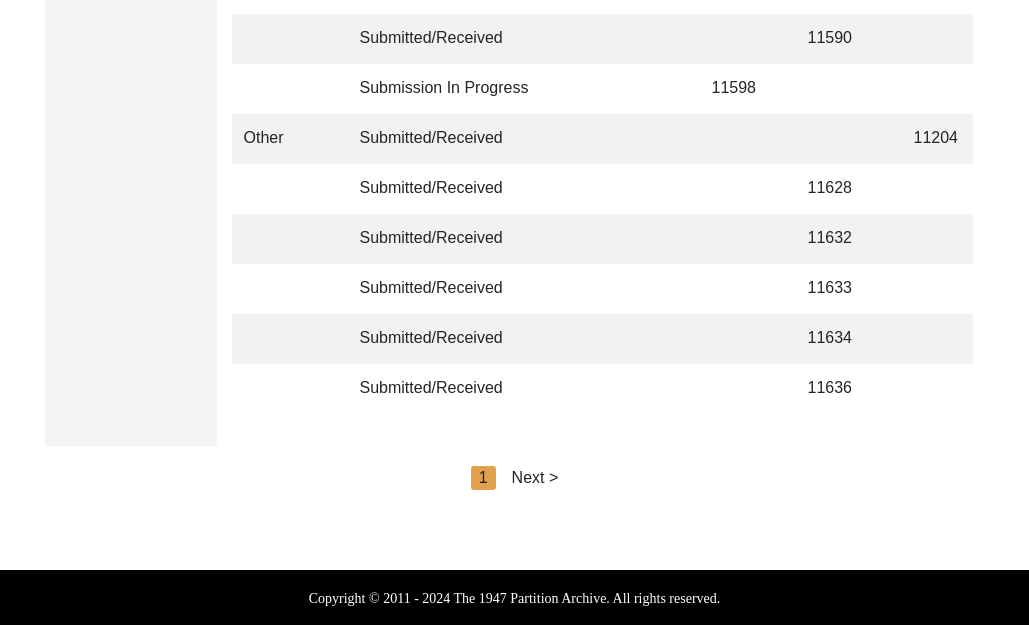 scroll, scrollTop: 4948, scrollLeft: 0, axis: vertical 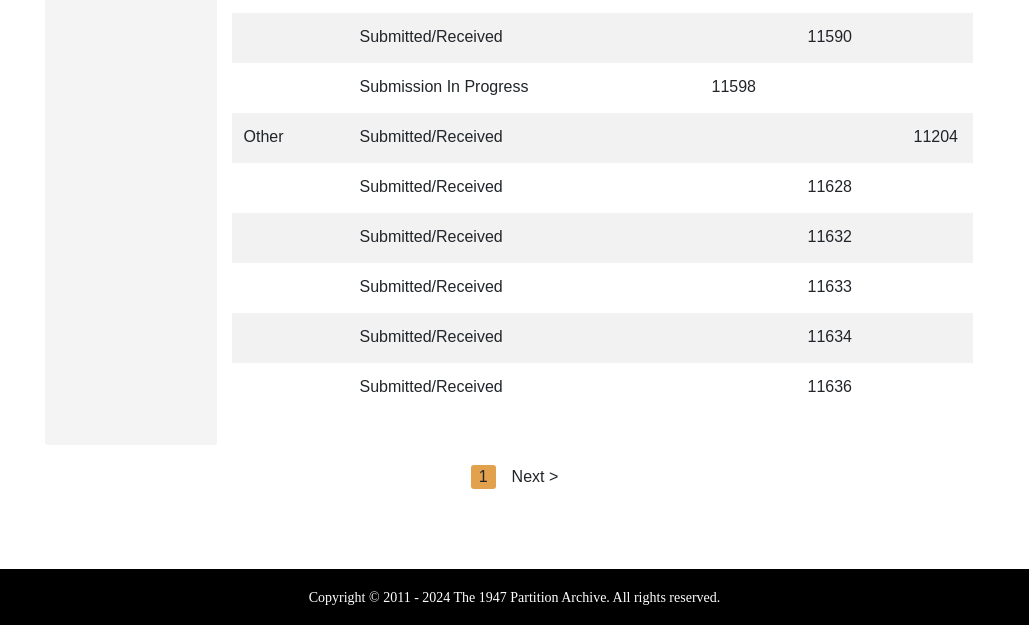 click on "Next >" 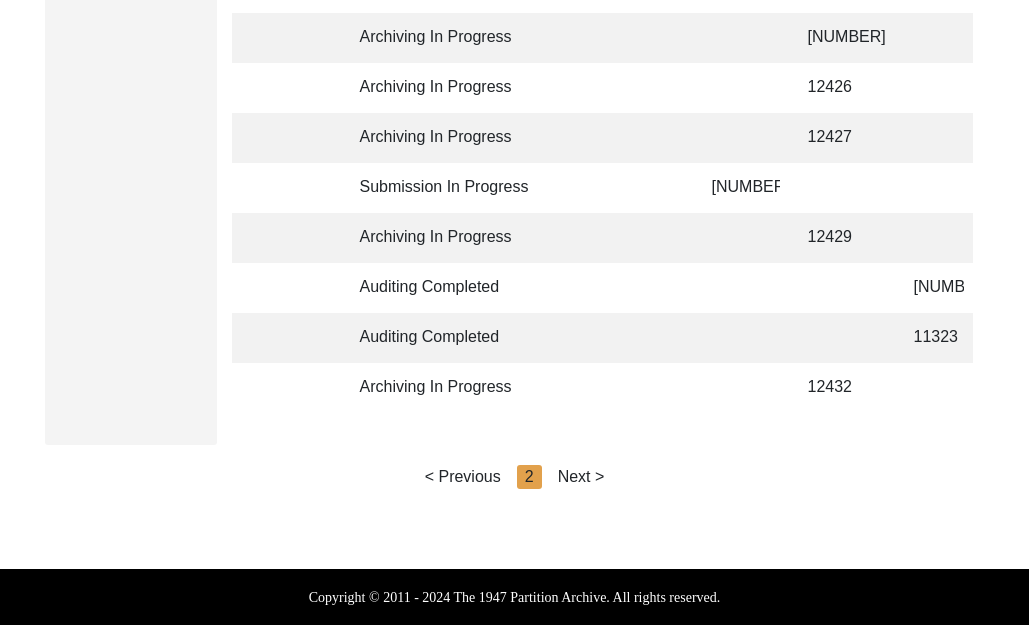click on "Next >" 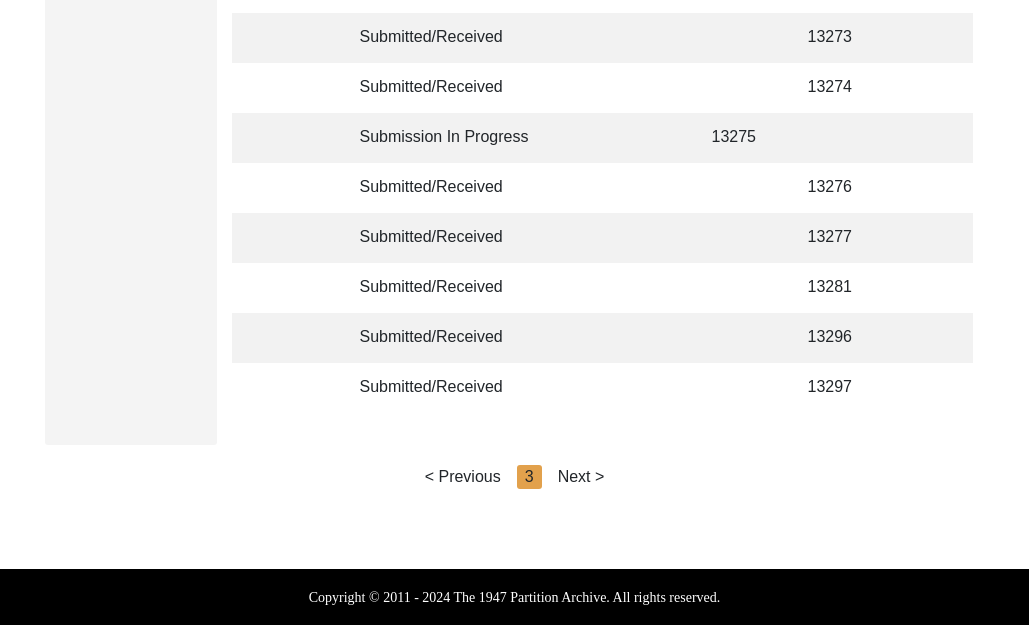 click on "Next >" 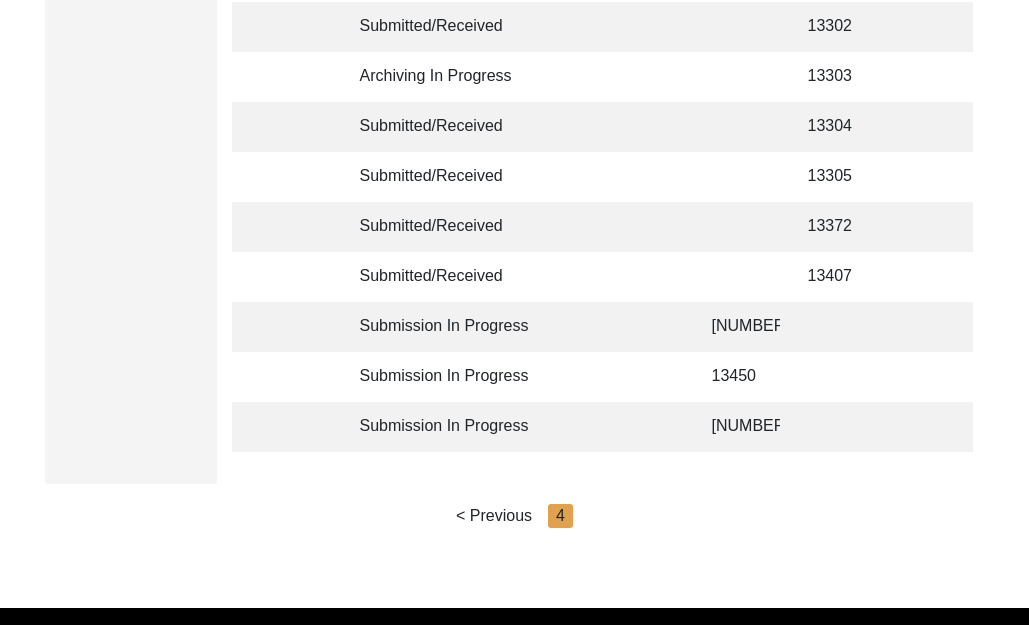 scroll, scrollTop: 540, scrollLeft: 0, axis: vertical 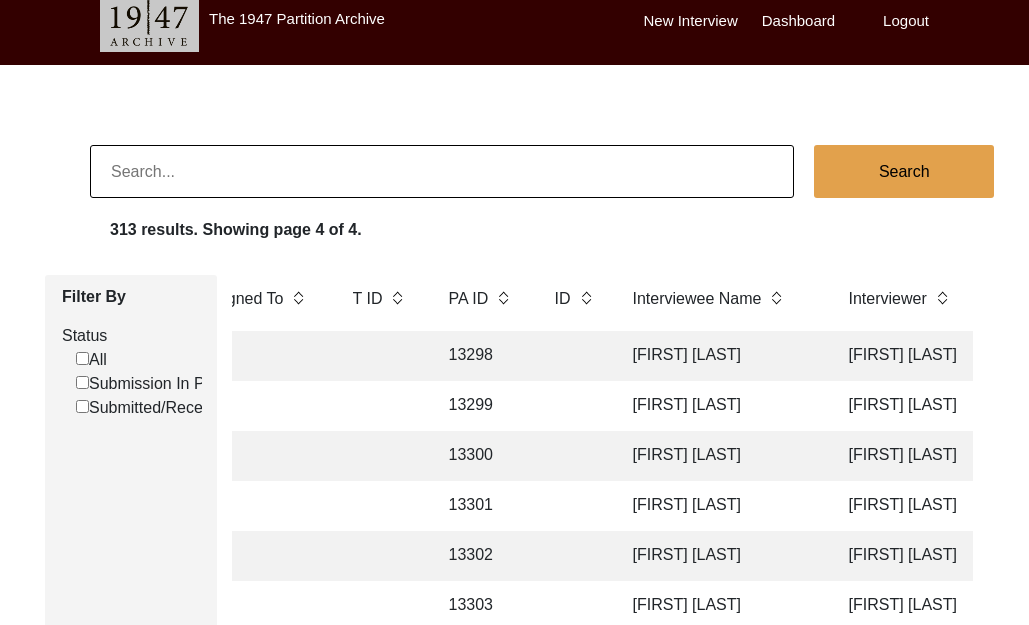 click on "New Interview" at bounding box center [691, 21] 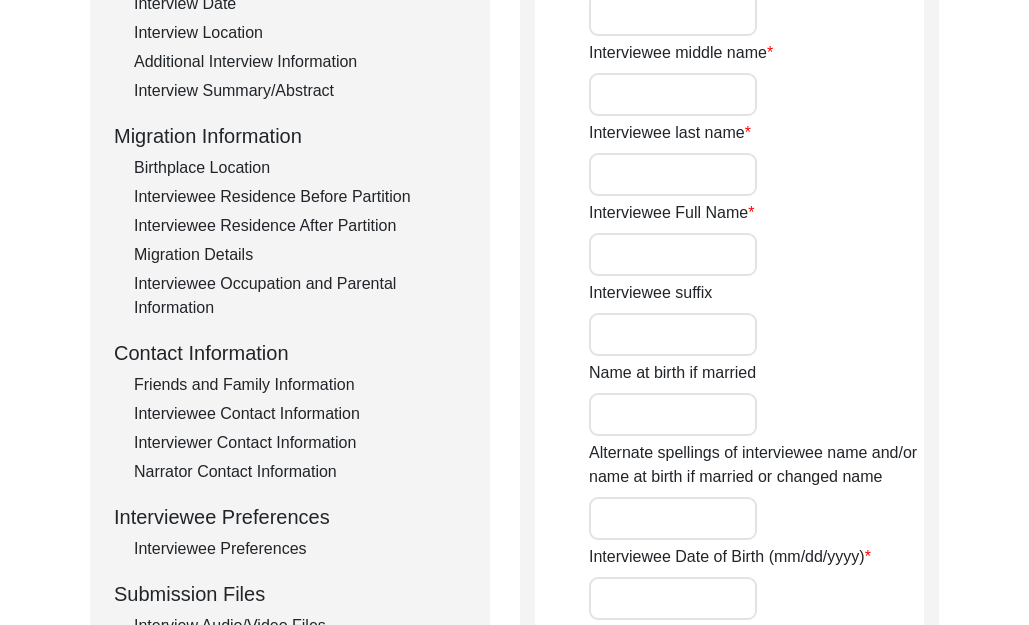 scroll, scrollTop: 423, scrollLeft: 0, axis: vertical 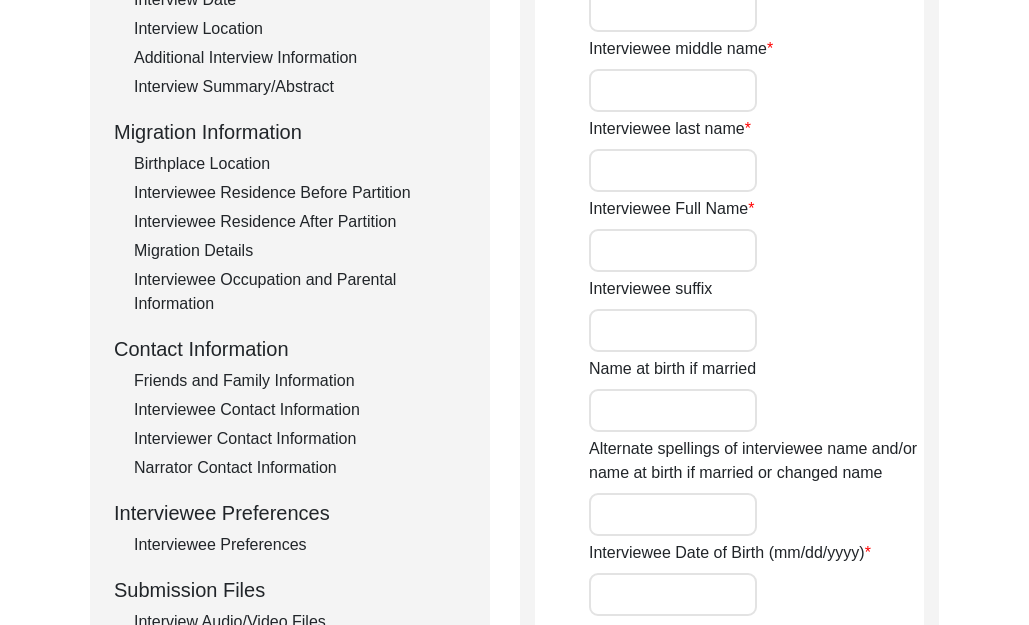 click on "Interviewee Full Name" at bounding box center (673, 250) 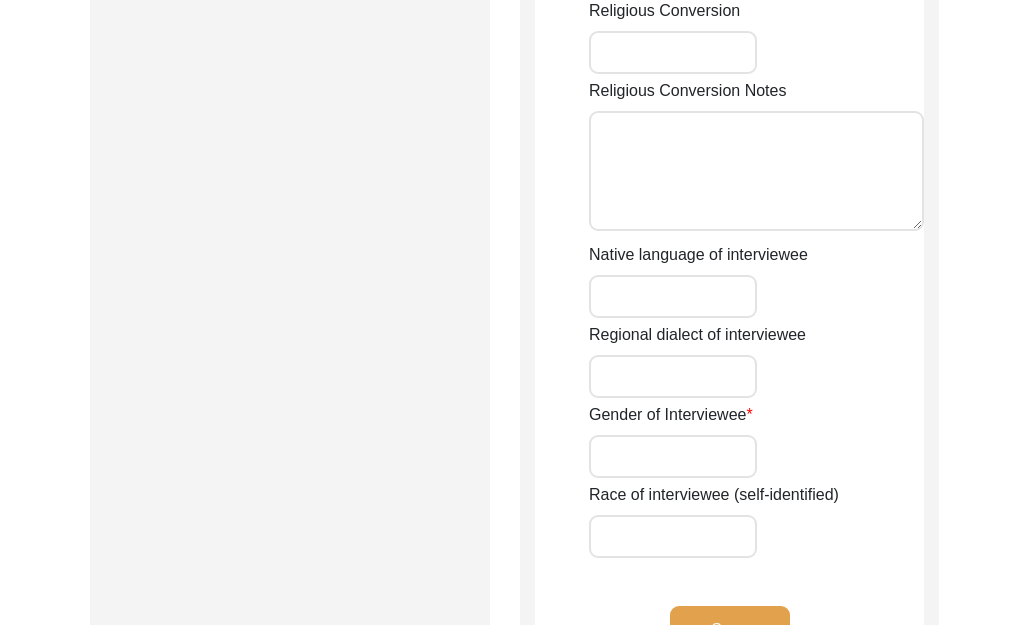 scroll, scrollTop: 1384, scrollLeft: 0, axis: vertical 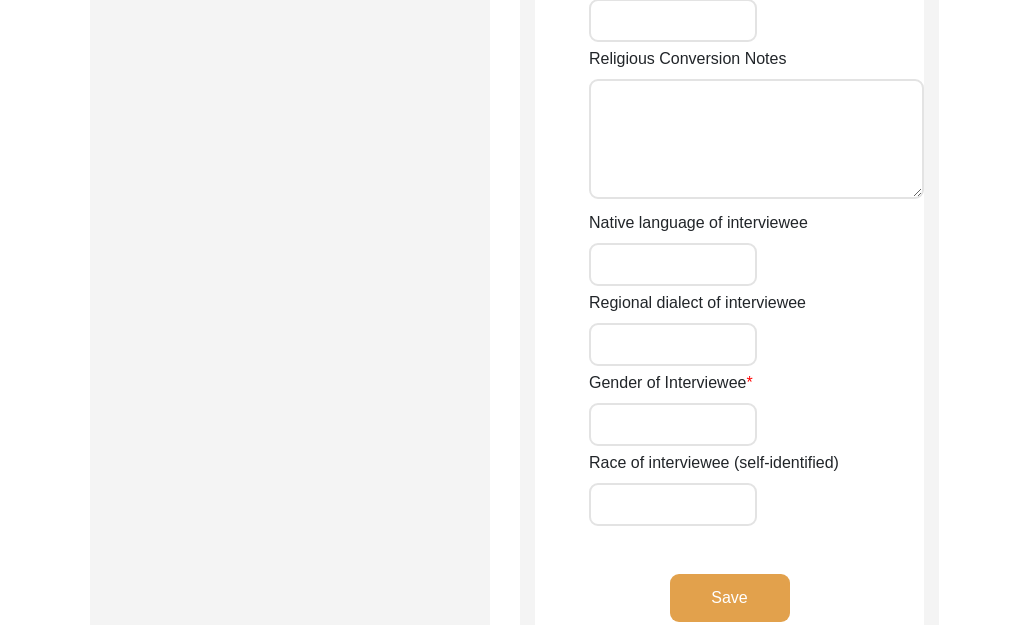 type on "[FIRST] [LAST]" 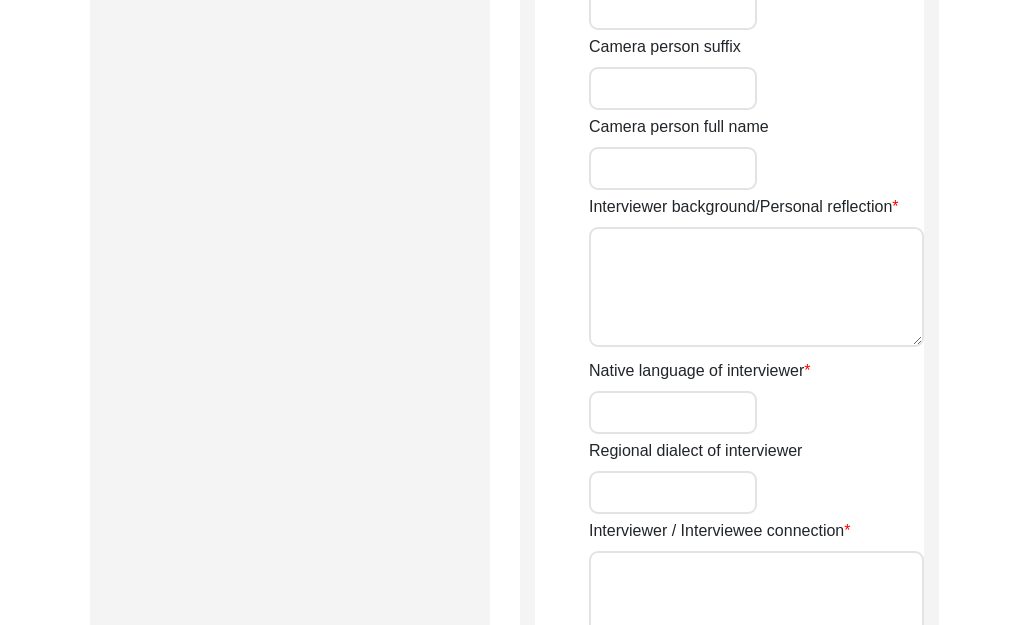 scroll, scrollTop: 1298, scrollLeft: 0, axis: vertical 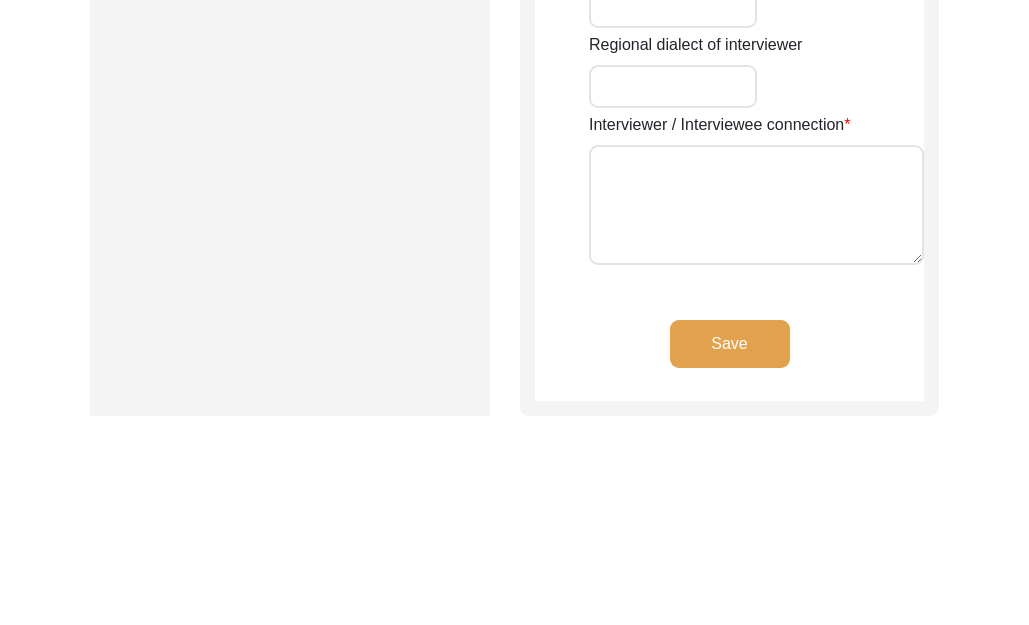 click on "Save" 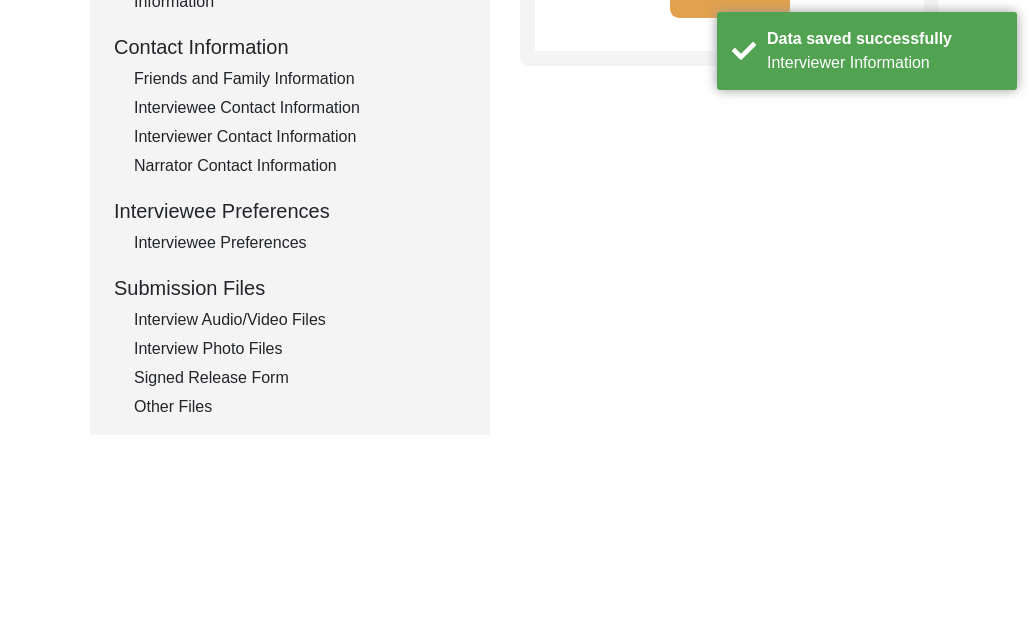 scroll, scrollTop: 673, scrollLeft: 0, axis: vertical 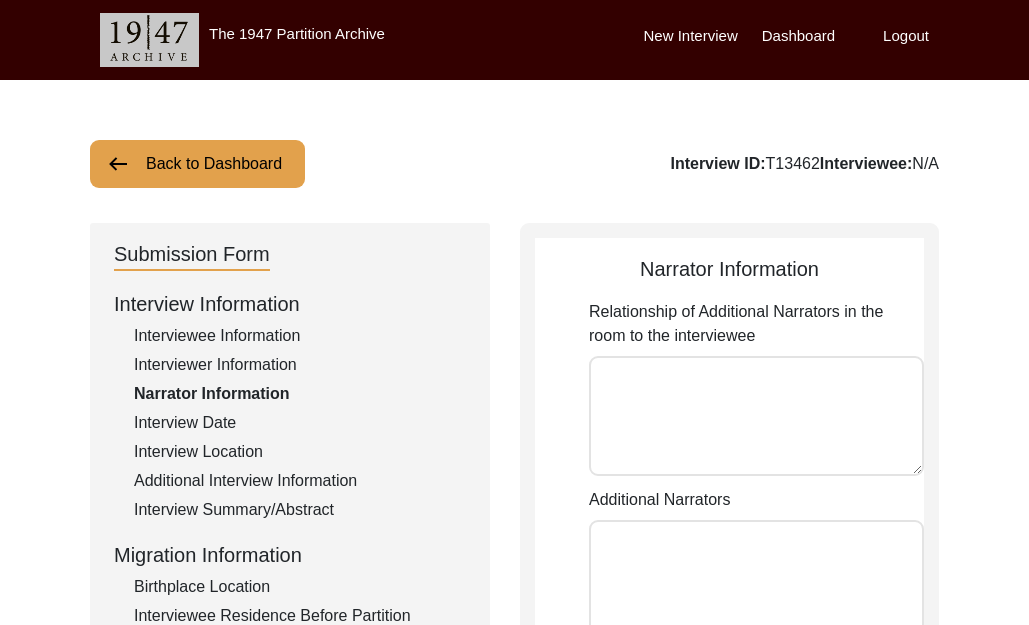 click on "New Interview" at bounding box center [691, 36] 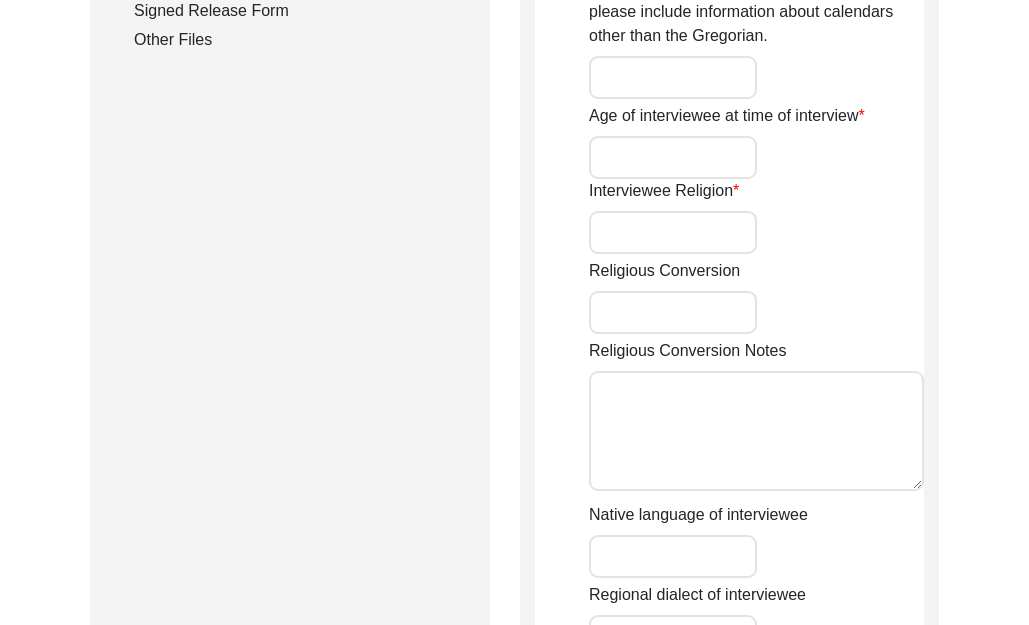 scroll, scrollTop: 1096, scrollLeft: 0, axis: vertical 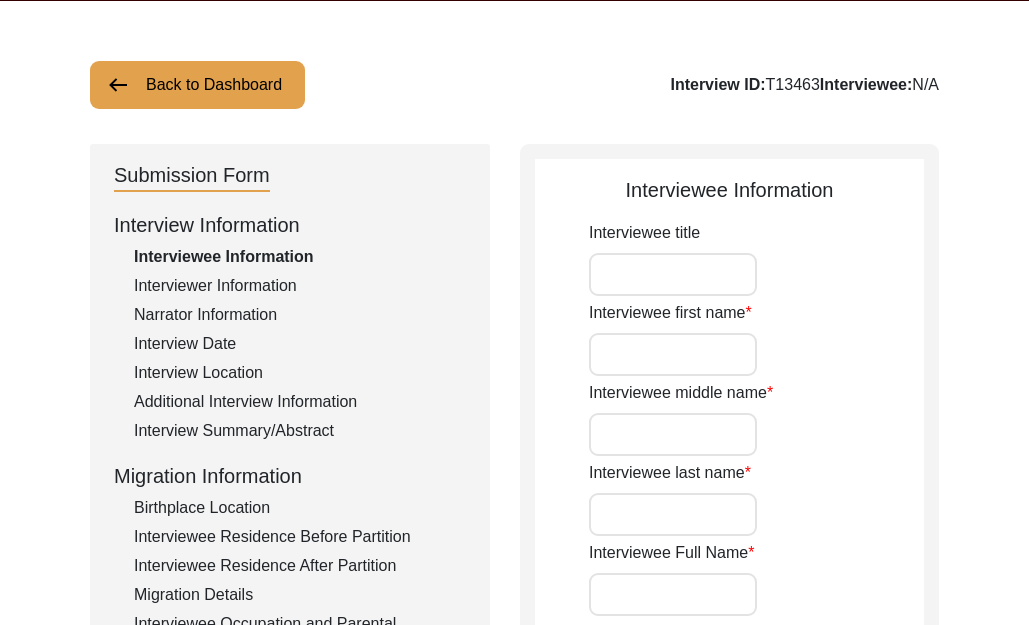 click on "Interviewee Full Name" at bounding box center (673, 594) 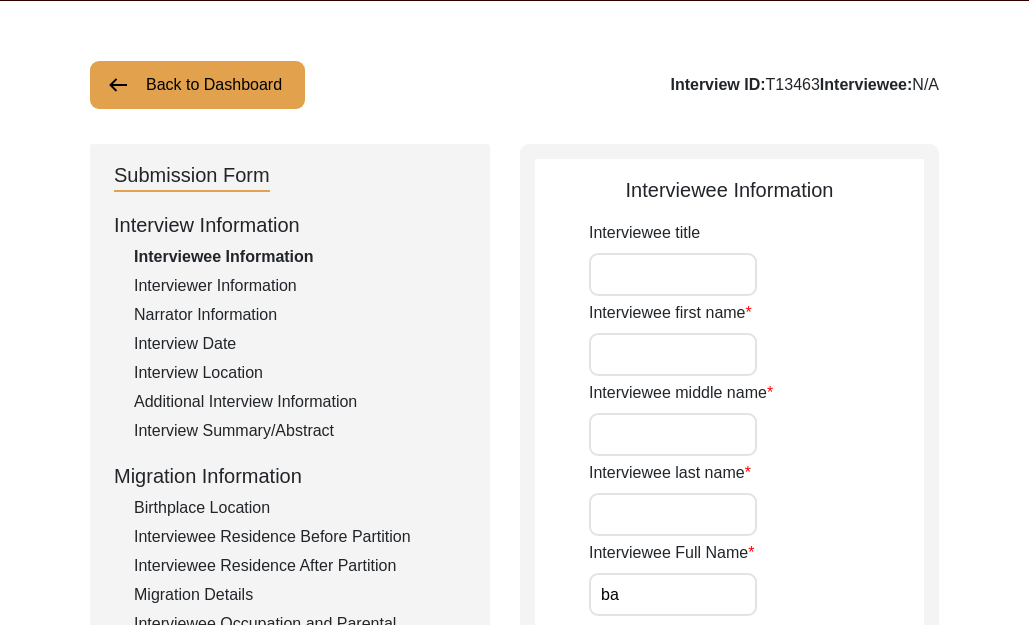 type on "b" 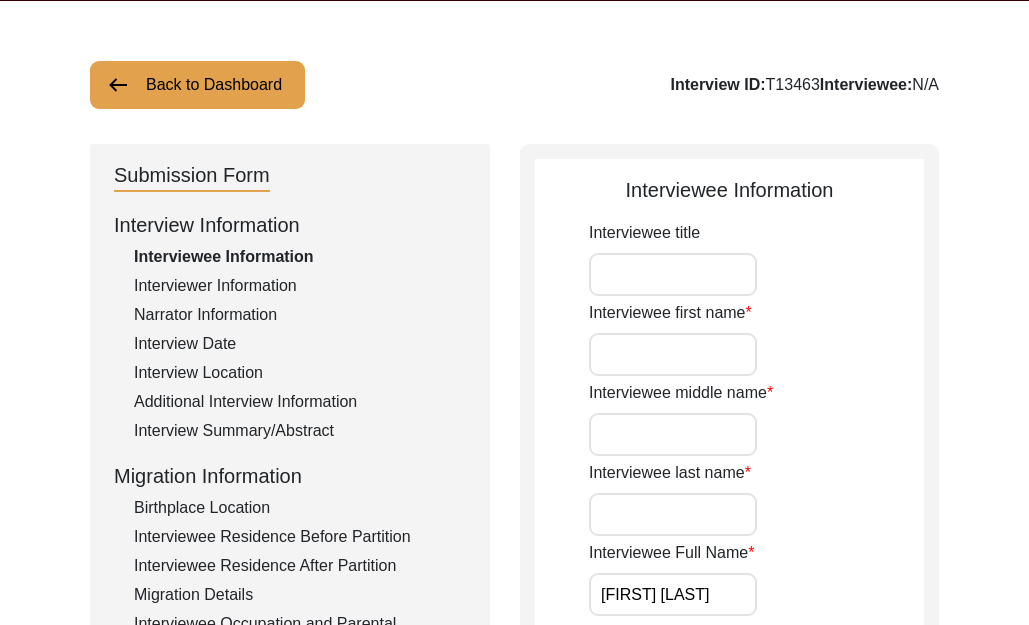 scroll, scrollTop: 1501, scrollLeft: 0, axis: vertical 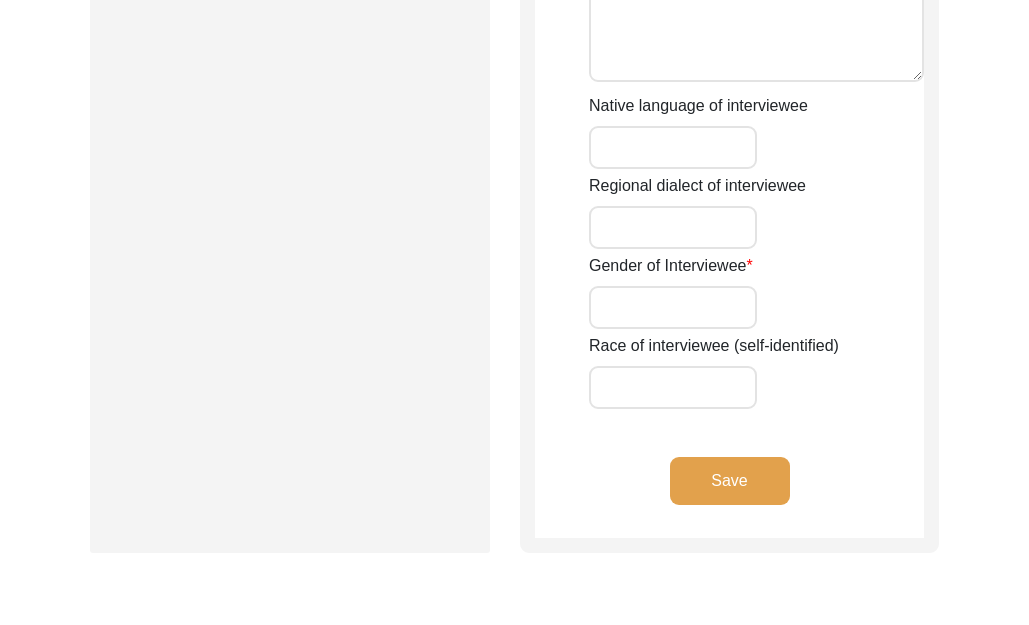 type on "[FIRST] [LAST]" 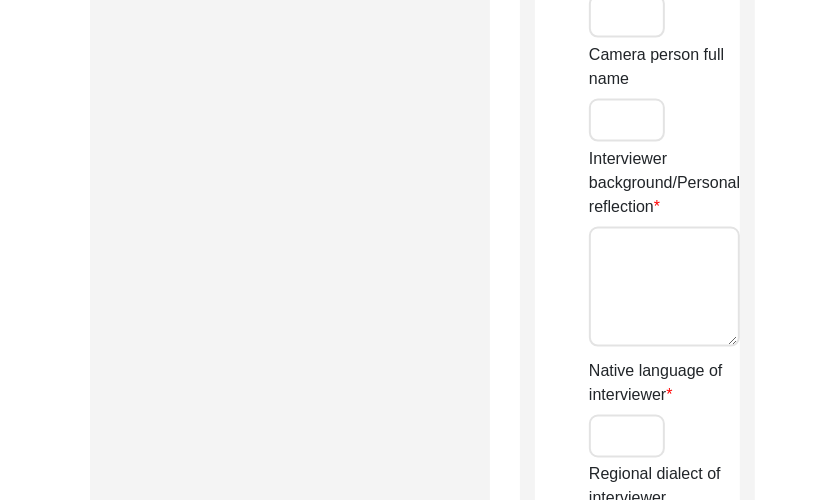 scroll, scrollTop: 1648, scrollLeft: 0, axis: vertical 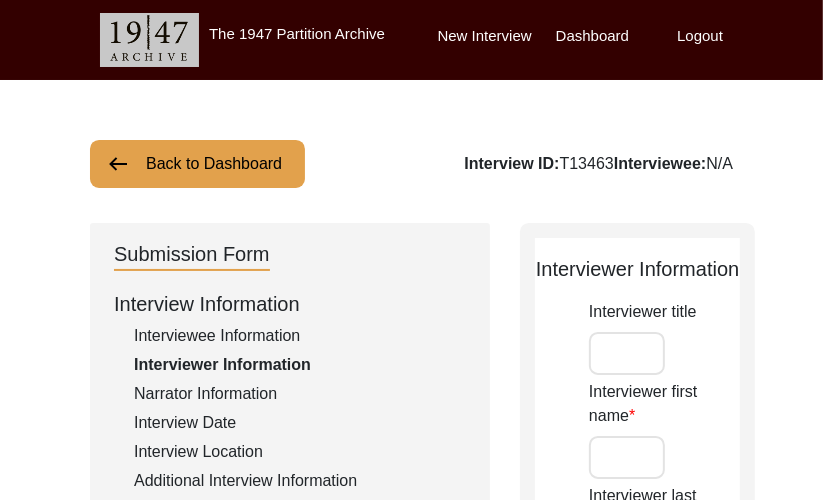 click on "Dashboard" at bounding box center [592, 36] 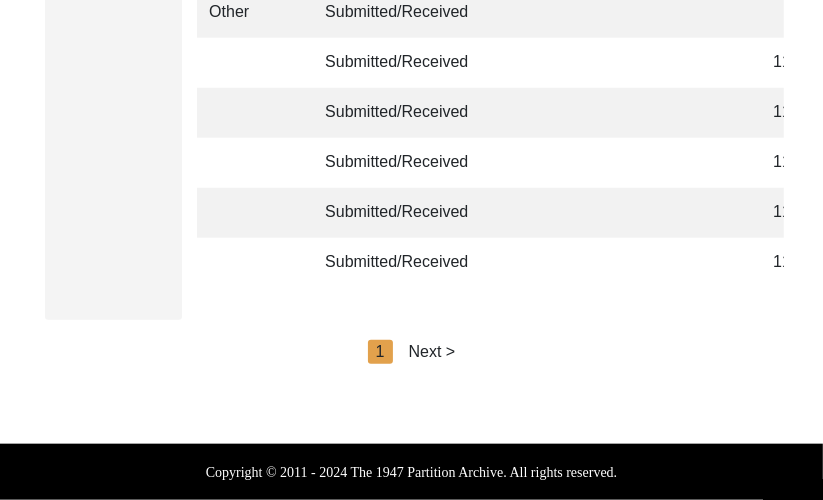 scroll, scrollTop: 5123, scrollLeft: 0, axis: vertical 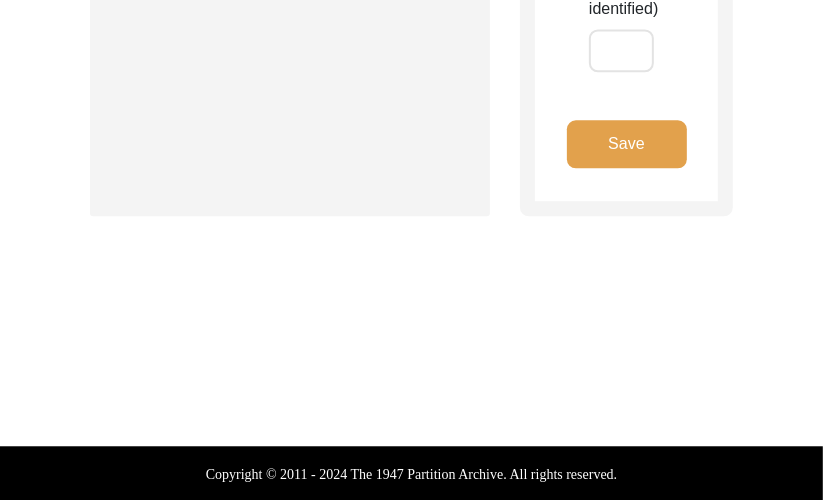 type on "Captain" 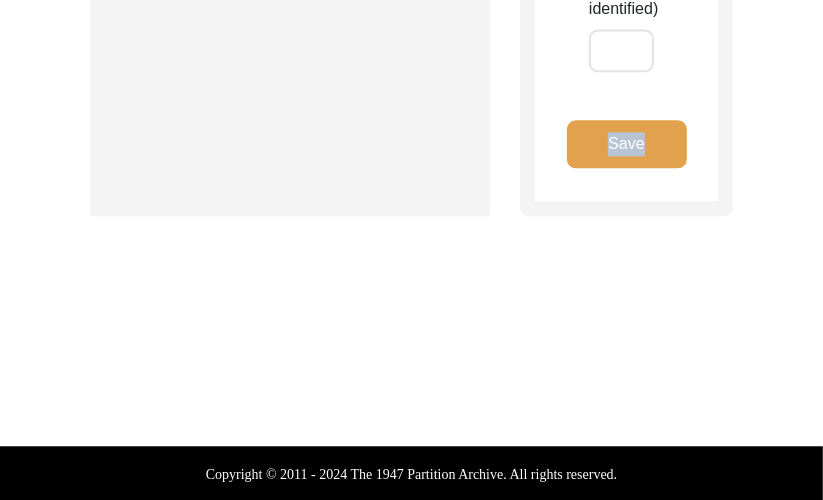 click on "Interviewee title Captain Interviewee first name [FIRST] Interviewee middle name [MIDDLE] Interviewee last name [LAST] Interviewee Full Name [FIRST] [MIDDLE] [LAST] Interviewee suffix Name at birth if married Interviewee Date of Birth (mm/dd/yyyy) [MM]/[DD]/[YYYY] [MM]/[DD]/[YYYY] 83 year Sikh Panjabi Male" 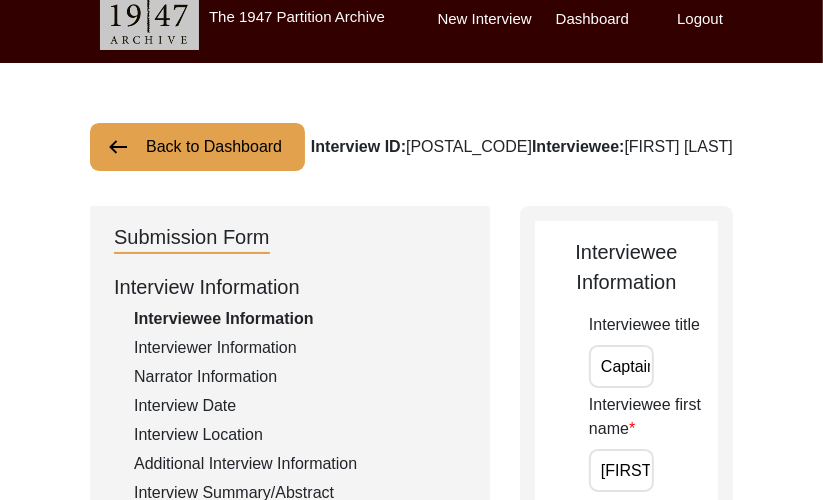 scroll, scrollTop: 0, scrollLeft: 0, axis: both 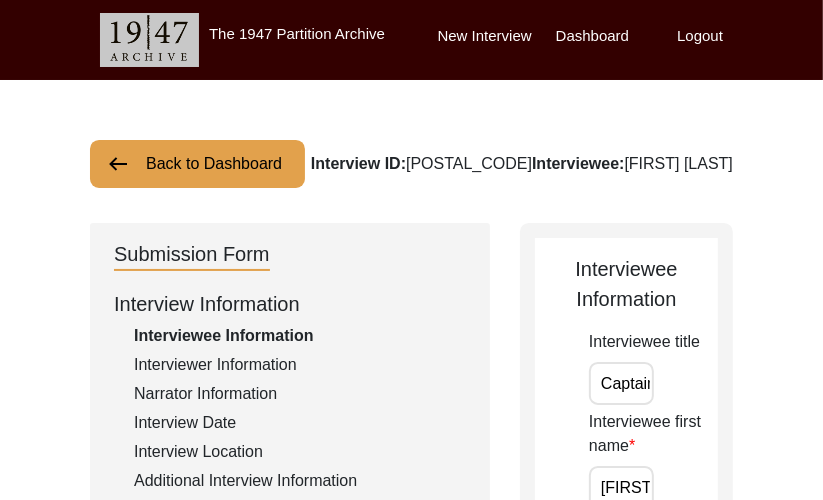 click on "Back to Dashboard" 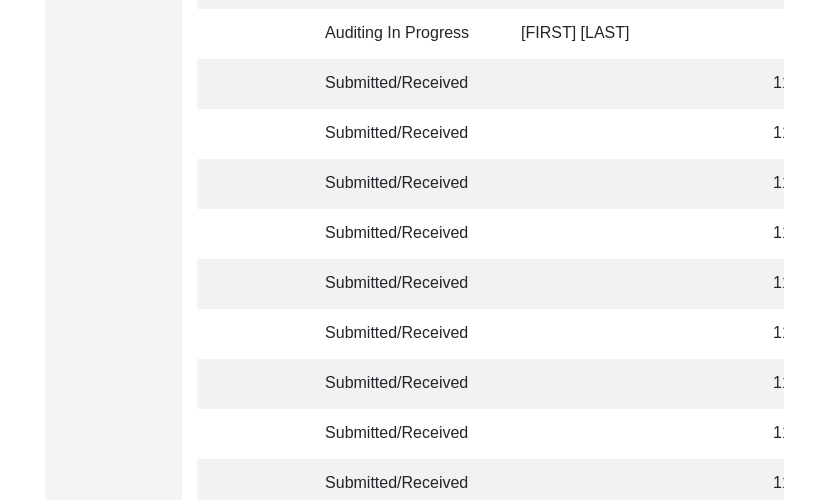 scroll, scrollTop: 5123, scrollLeft: 0, axis: vertical 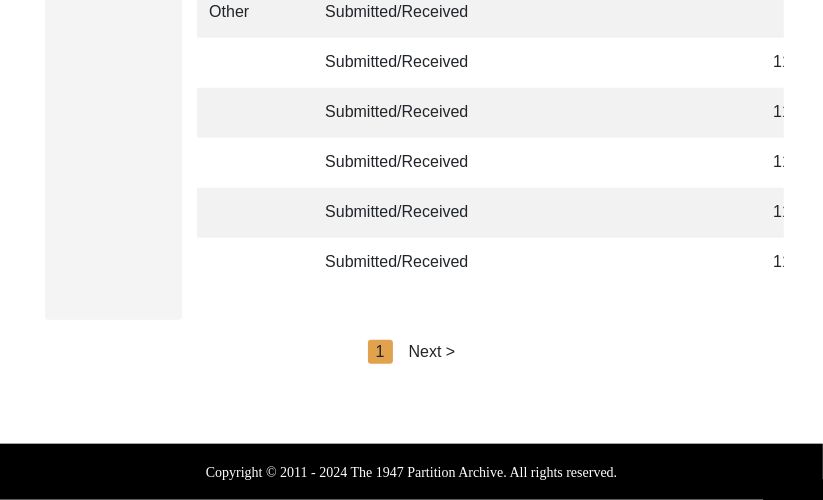 click on "Next >" 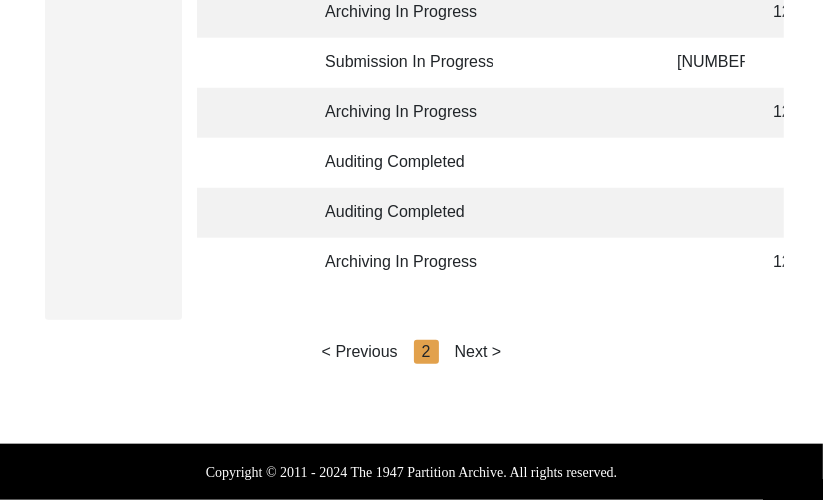 click on "Next >" 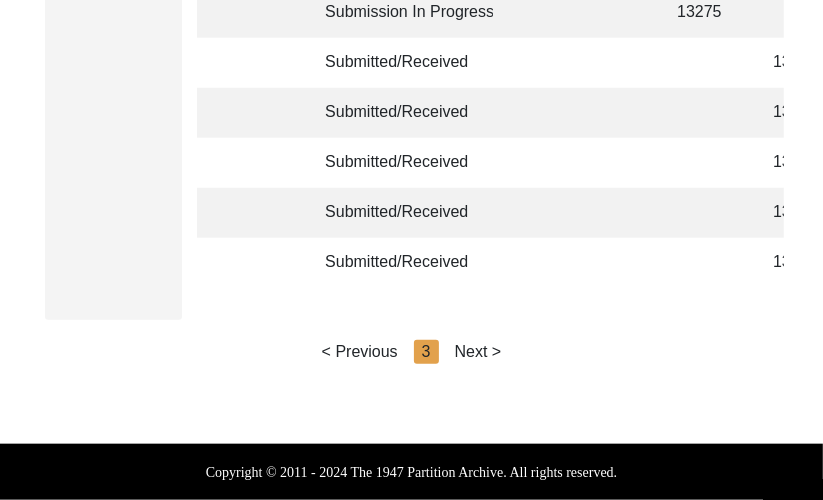 click on "Next >" 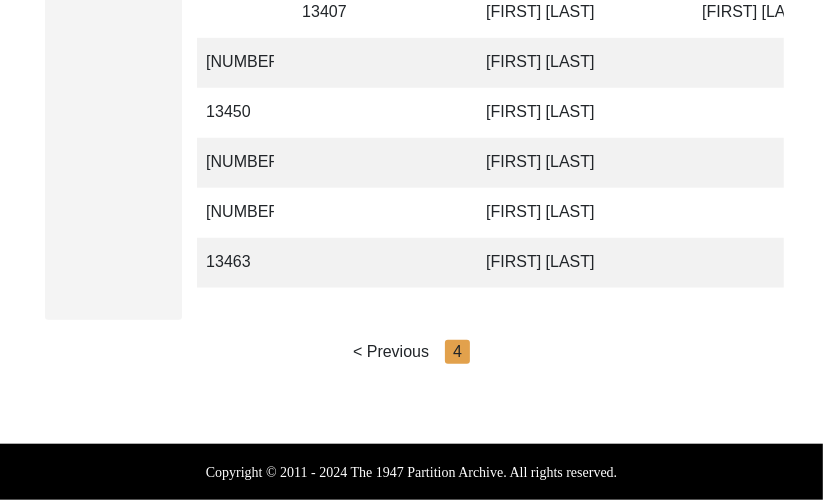 scroll, scrollTop: 0, scrollLeft: 478, axis: horizontal 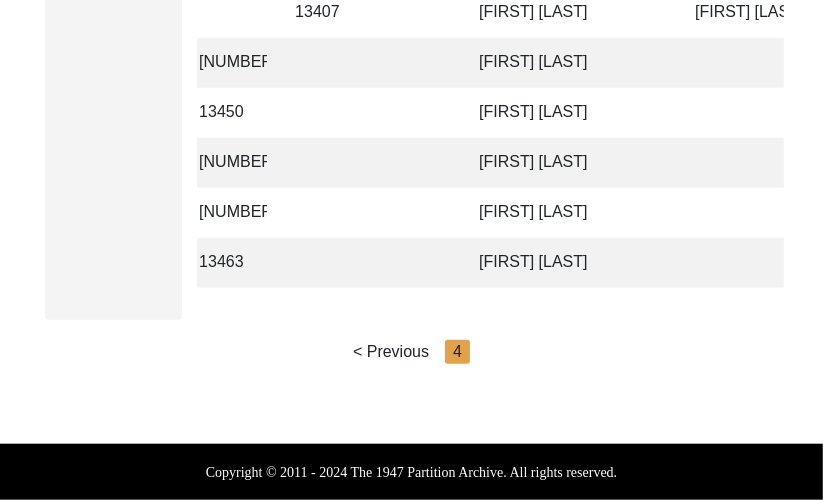 click on "[FIRST] [LAST]" 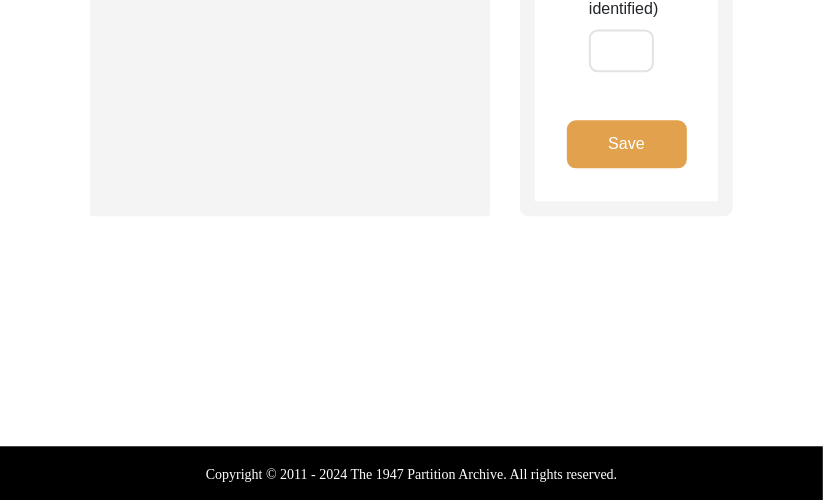 type on "[FIRST] [LAST]" 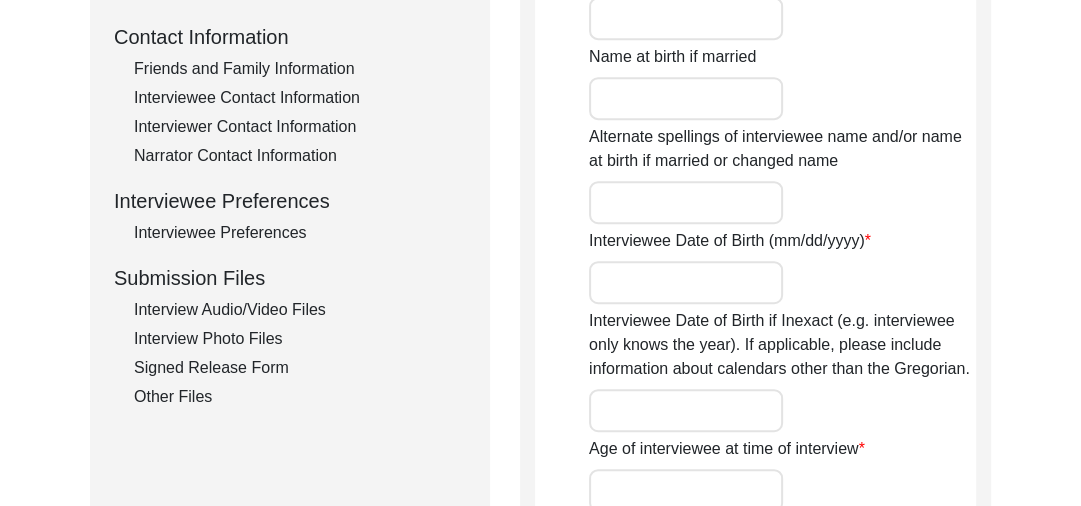 scroll, scrollTop: 736, scrollLeft: 0, axis: vertical 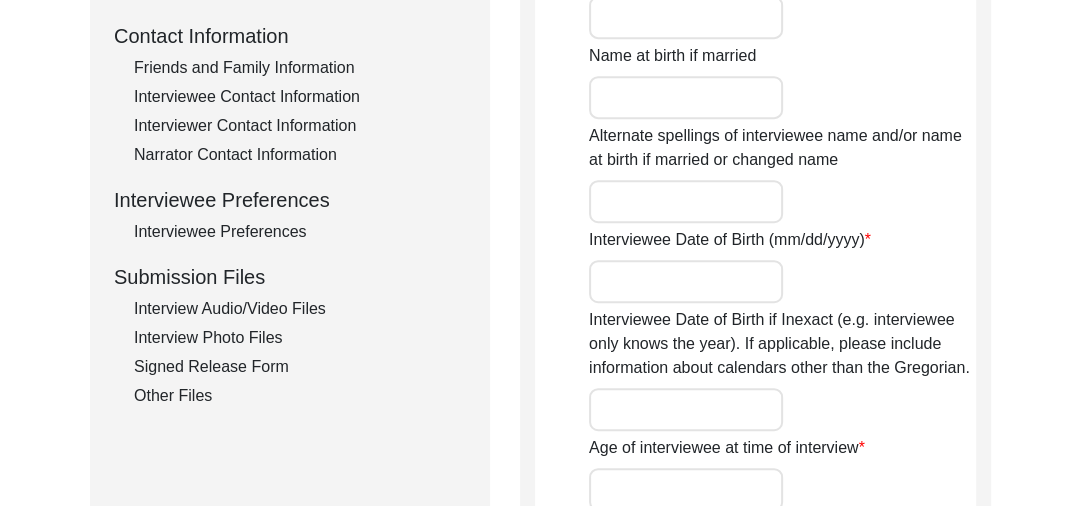 click on "Interview Audio/Video Files" 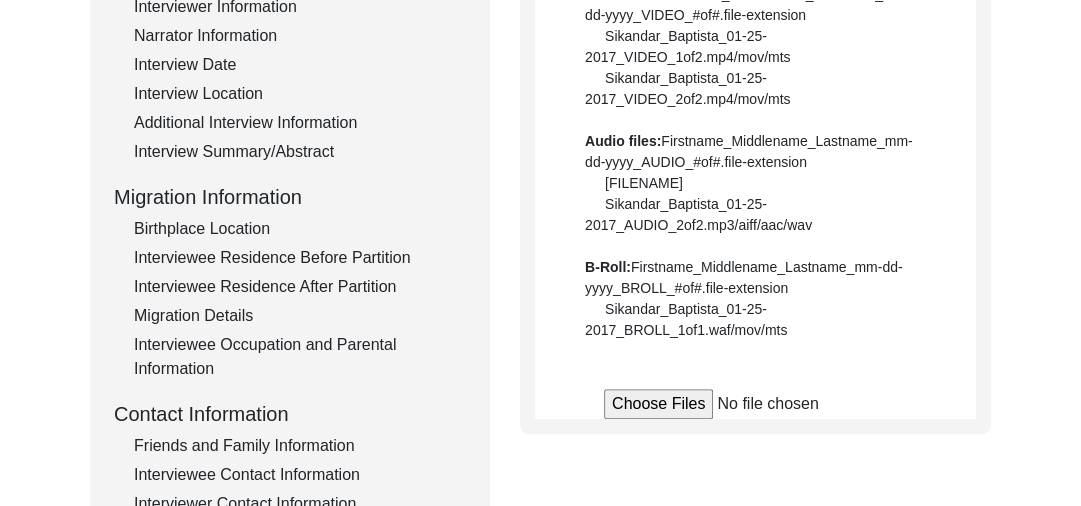 scroll, scrollTop: 186, scrollLeft: 0, axis: vertical 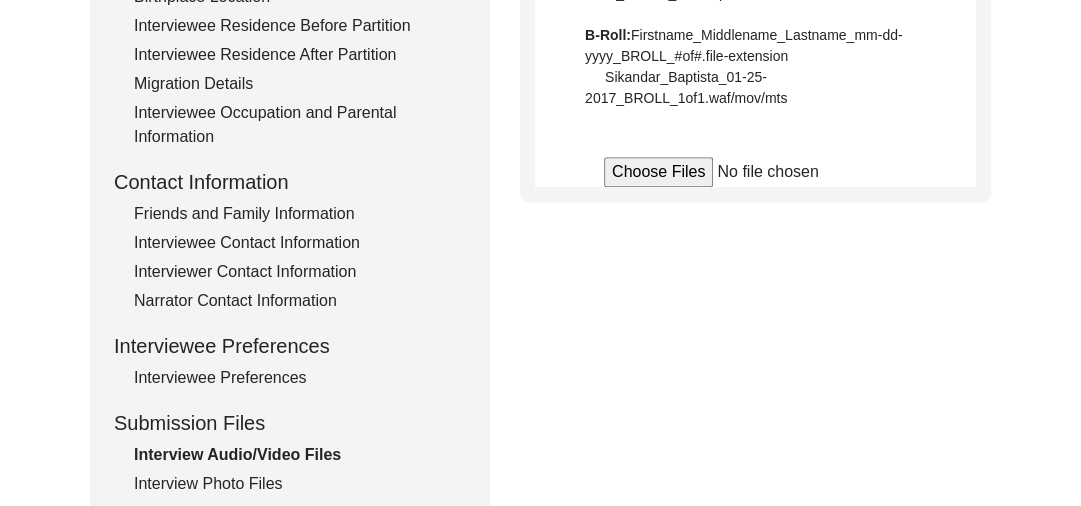 click at bounding box center (755, 172) 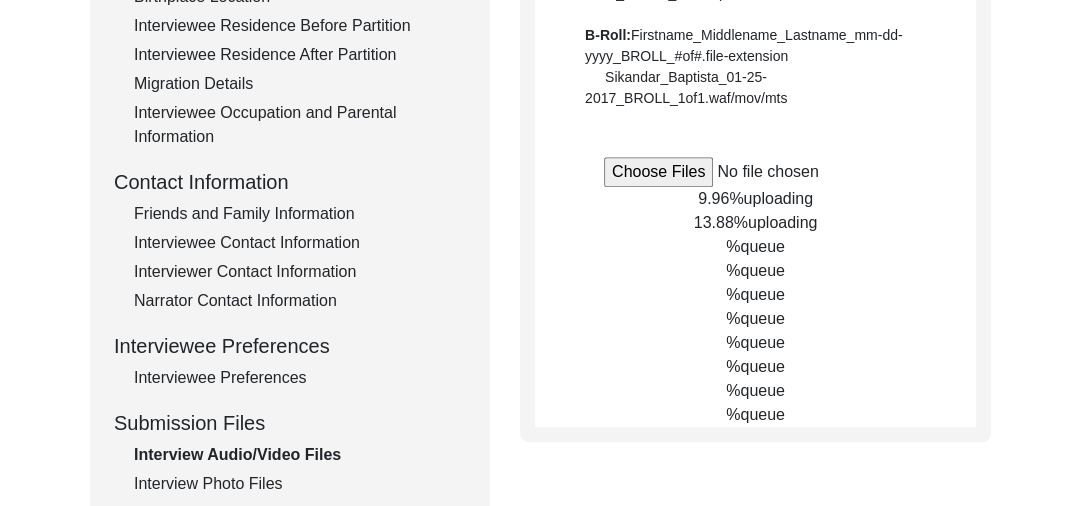click at bounding box center [755, 172] 